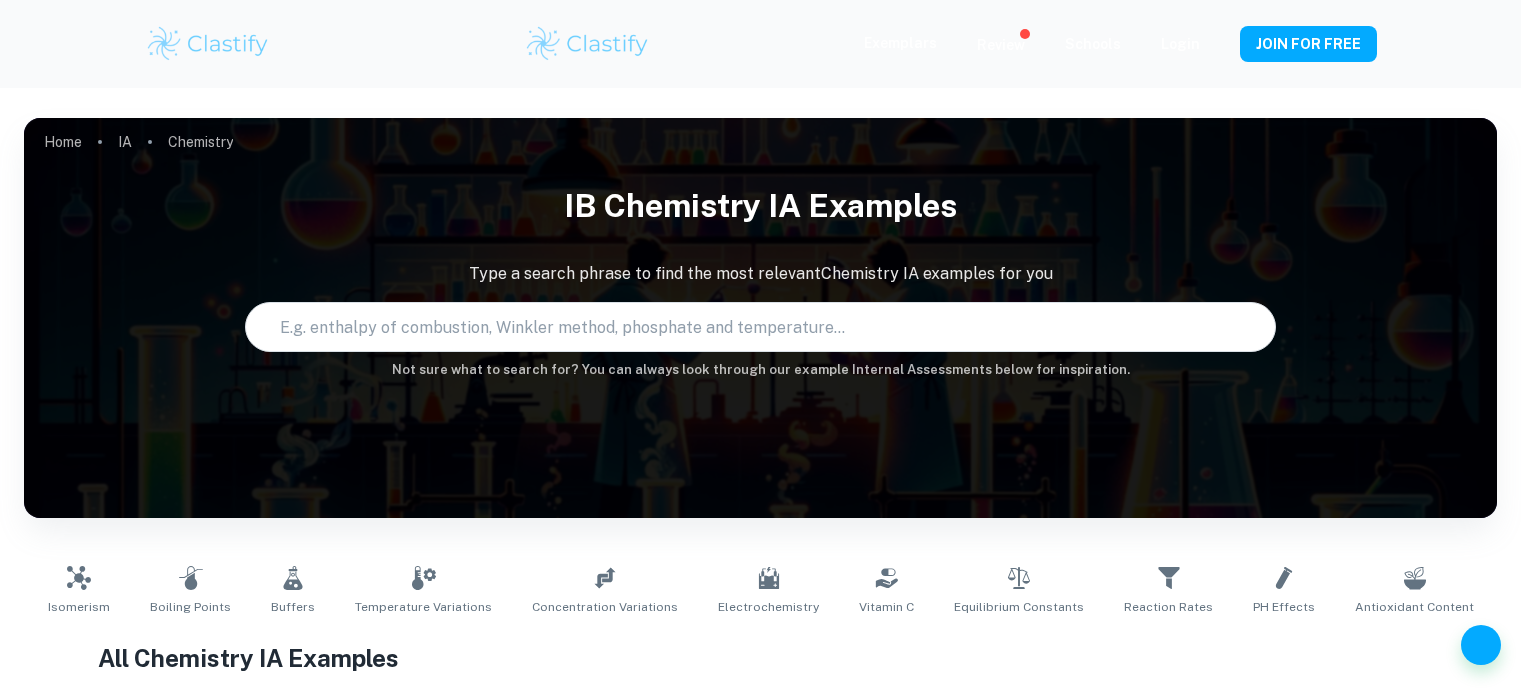 scroll, scrollTop: 672, scrollLeft: 0, axis: vertical 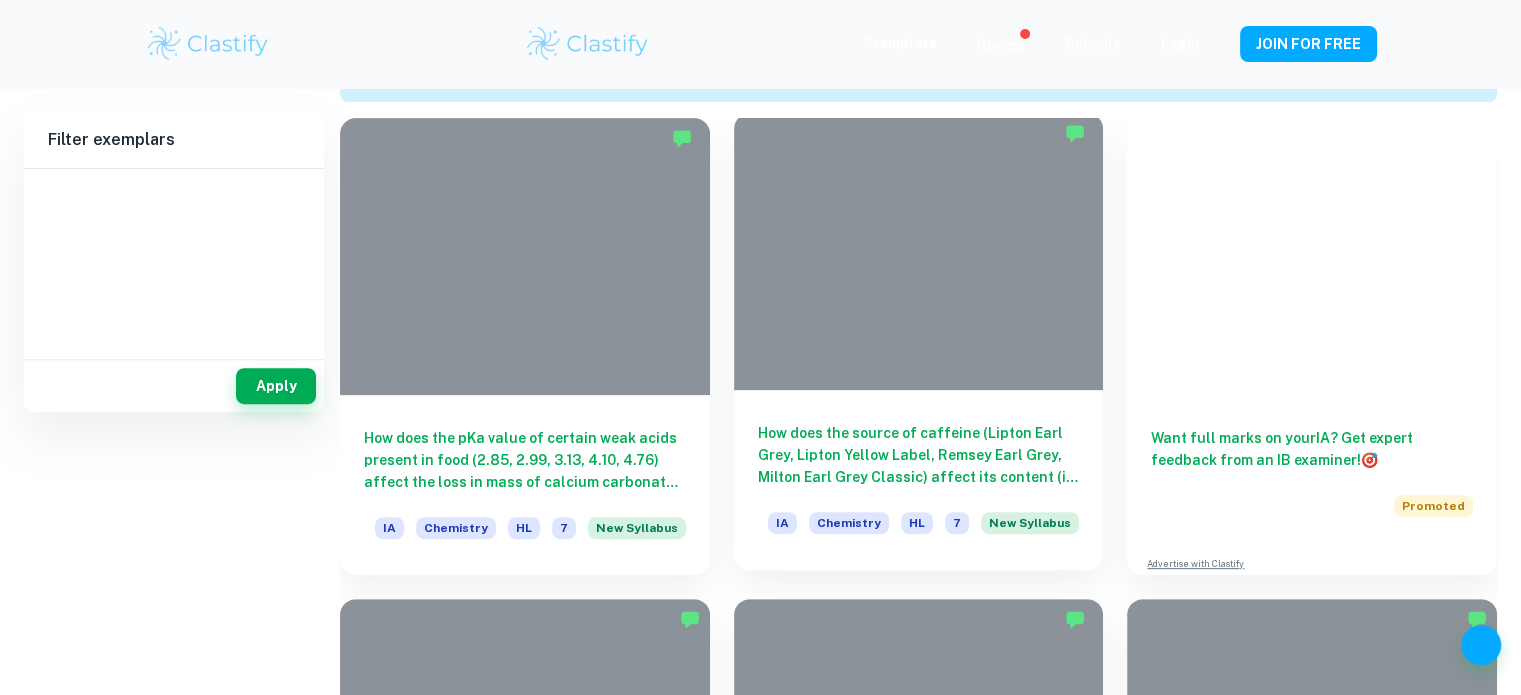 type on "Chemistry" 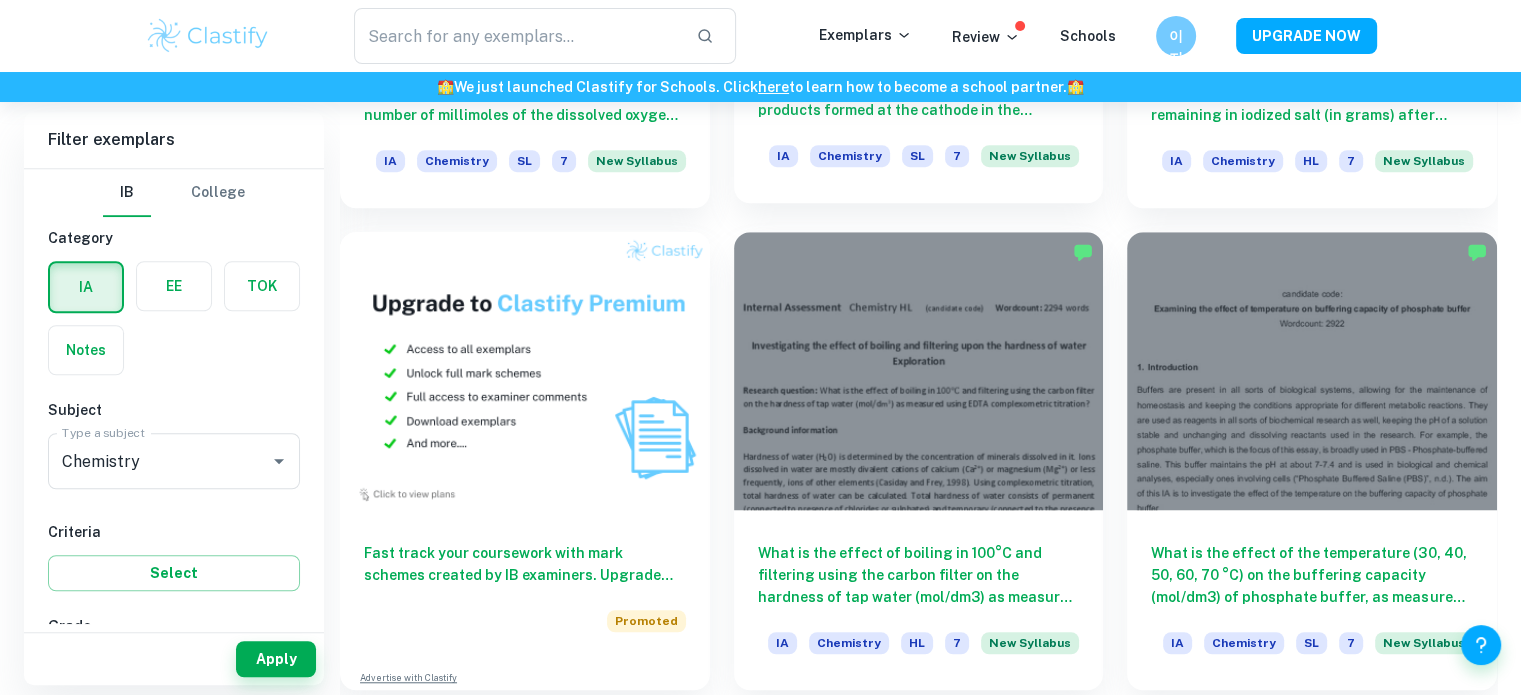 scroll, scrollTop: 1471, scrollLeft: 0, axis: vertical 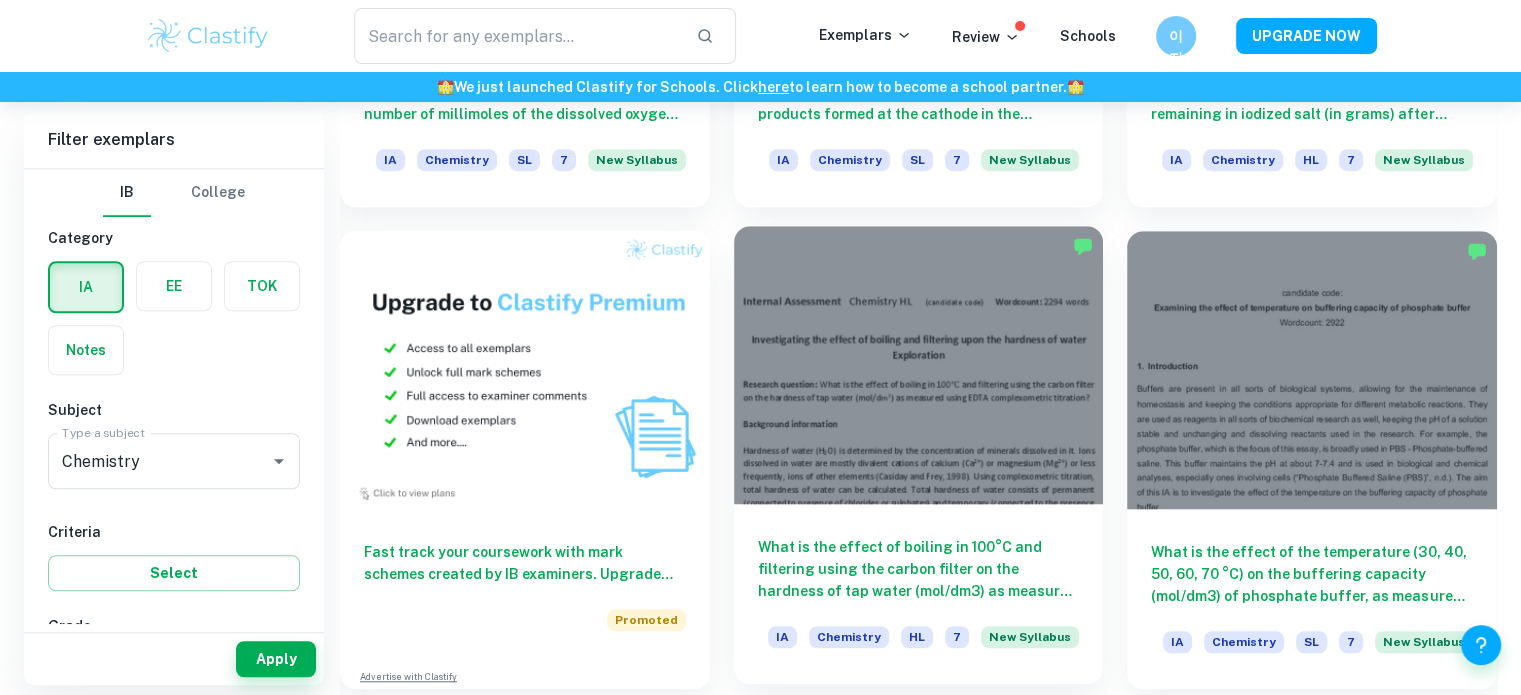 click on "What is the effect of boiling in 100°C and filtering using the carbon filter on the hardness of tap water (mol/dm3) as measured using EDTA complexometric titration?" at bounding box center (919, 569) 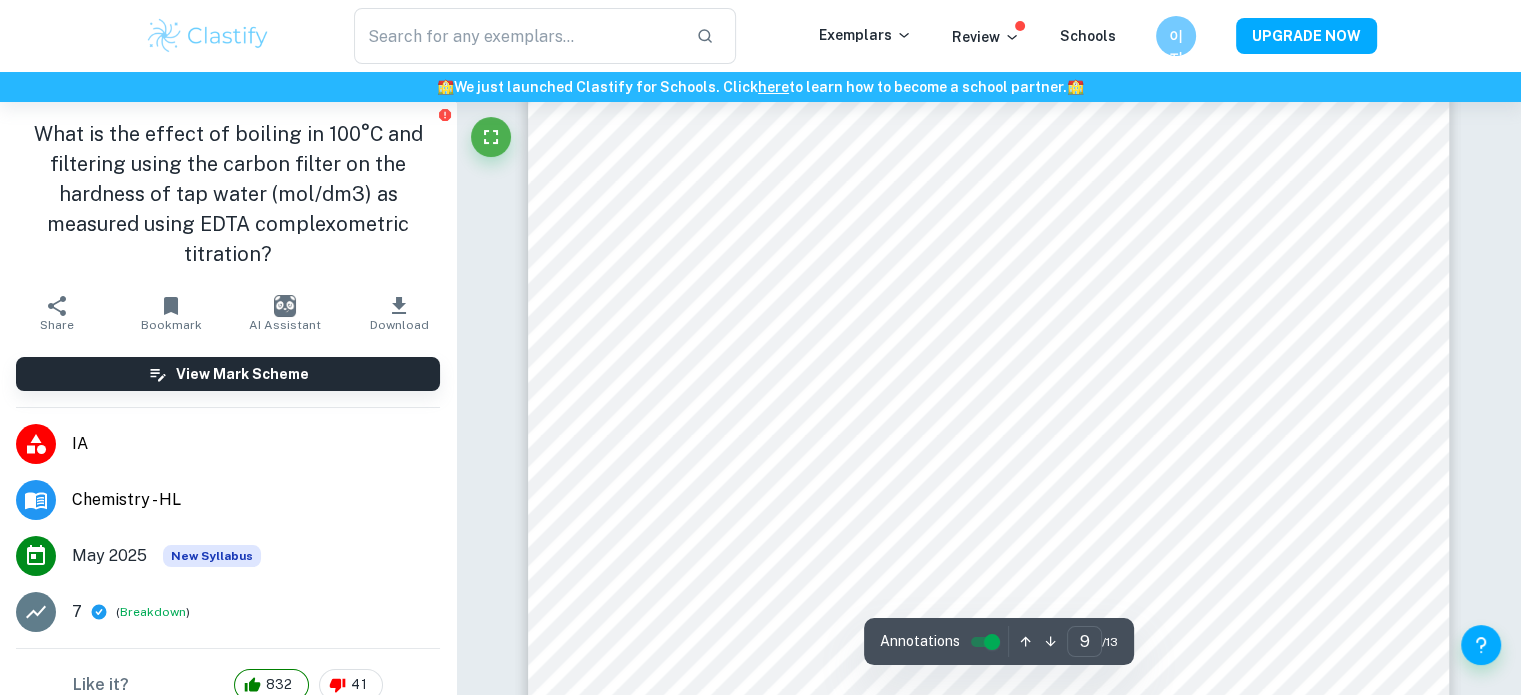 scroll, scrollTop: 11380, scrollLeft: 0, axis: vertical 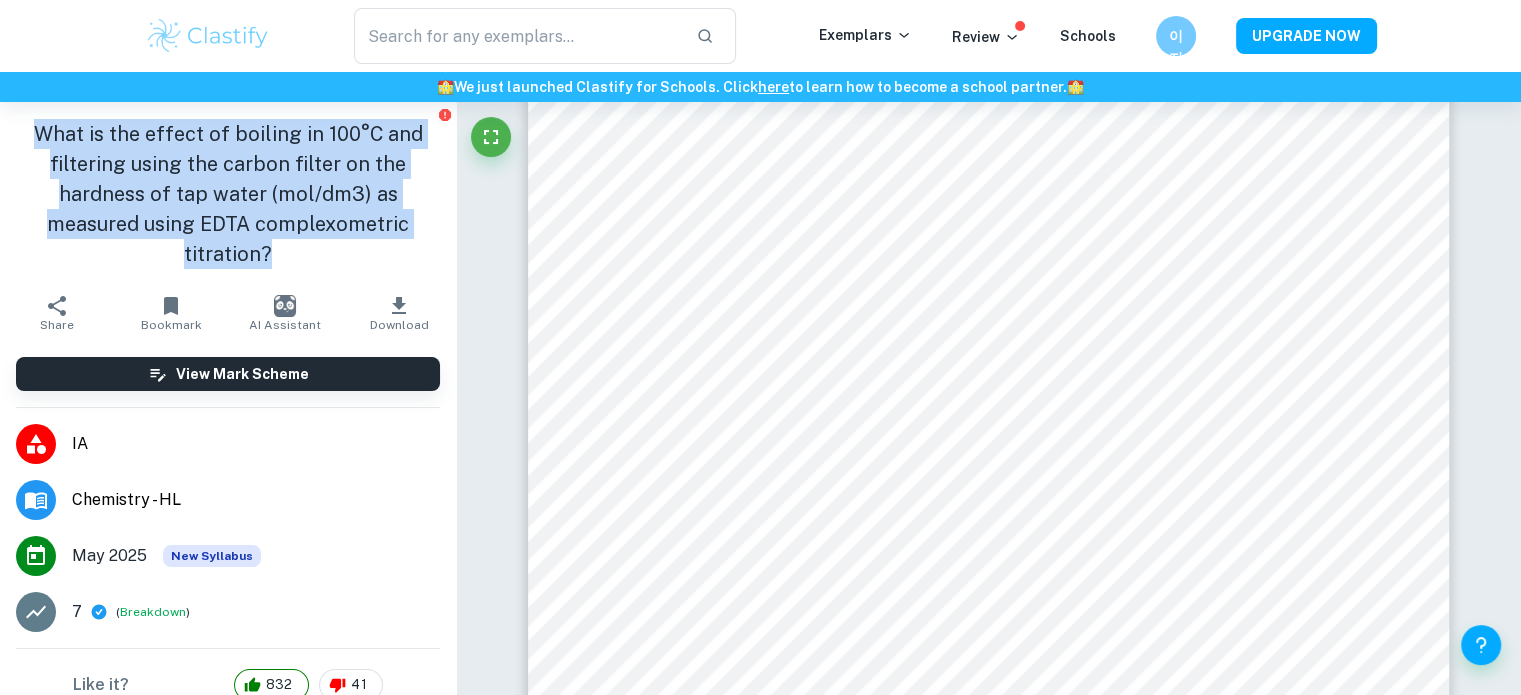 drag, startPoint x: 24, startPoint y: 130, endPoint x: 292, endPoint y: 249, distance: 293.232 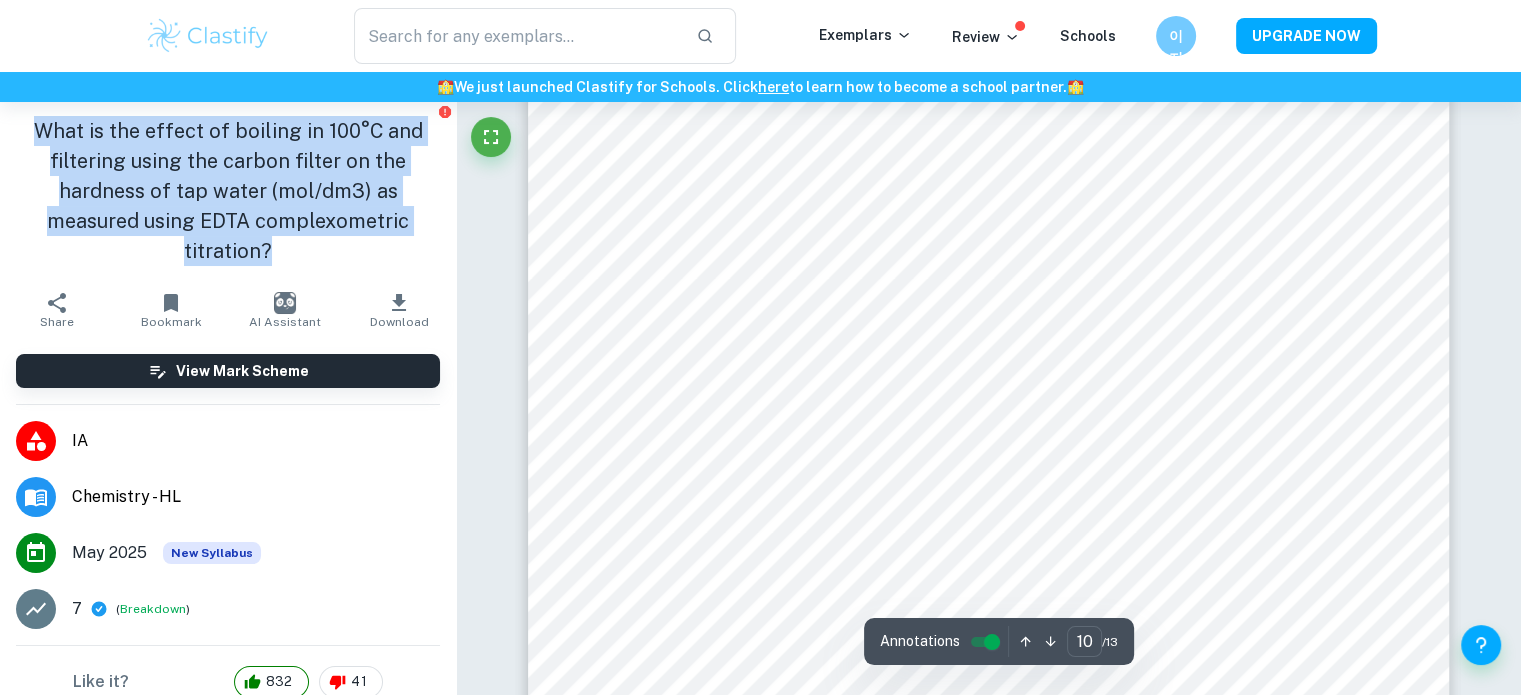 scroll, scrollTop: 12647, scrollLeft: 0, axis: vertical 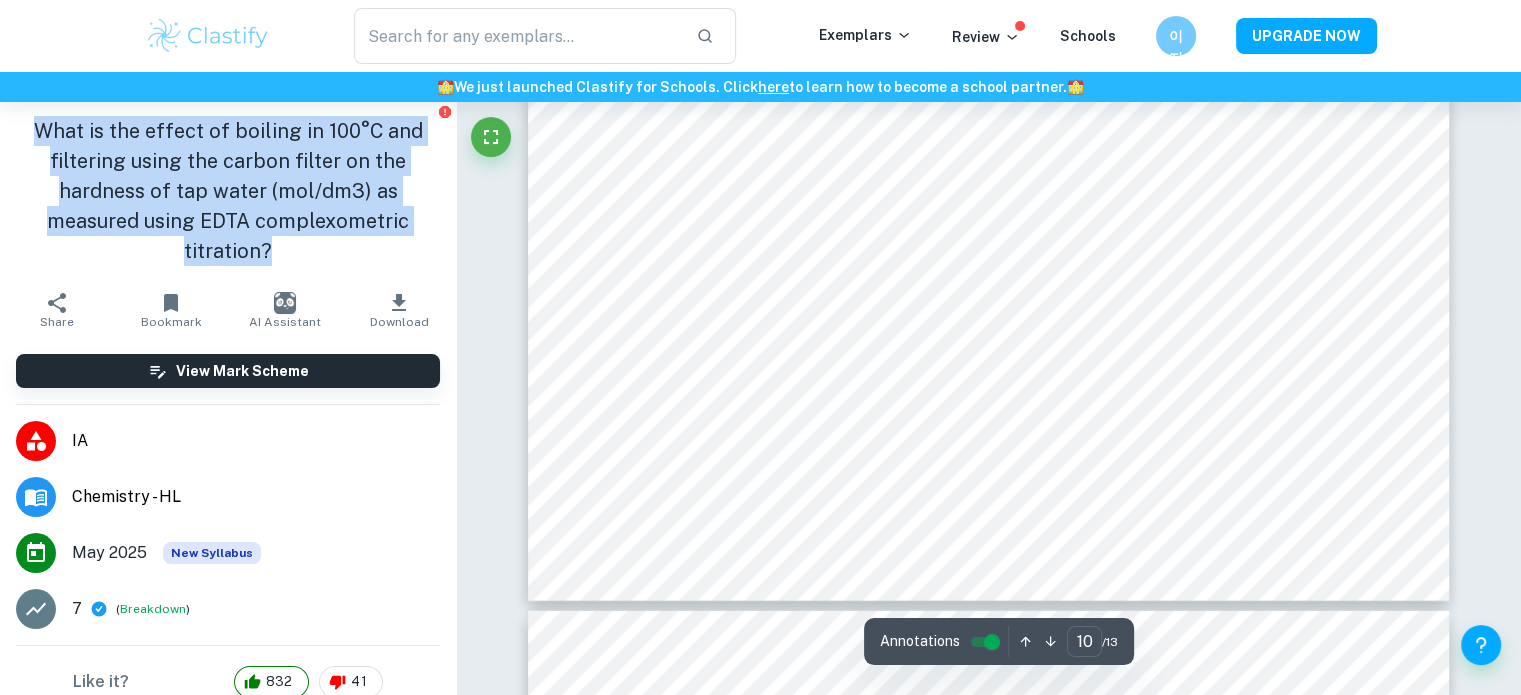 type on "11" 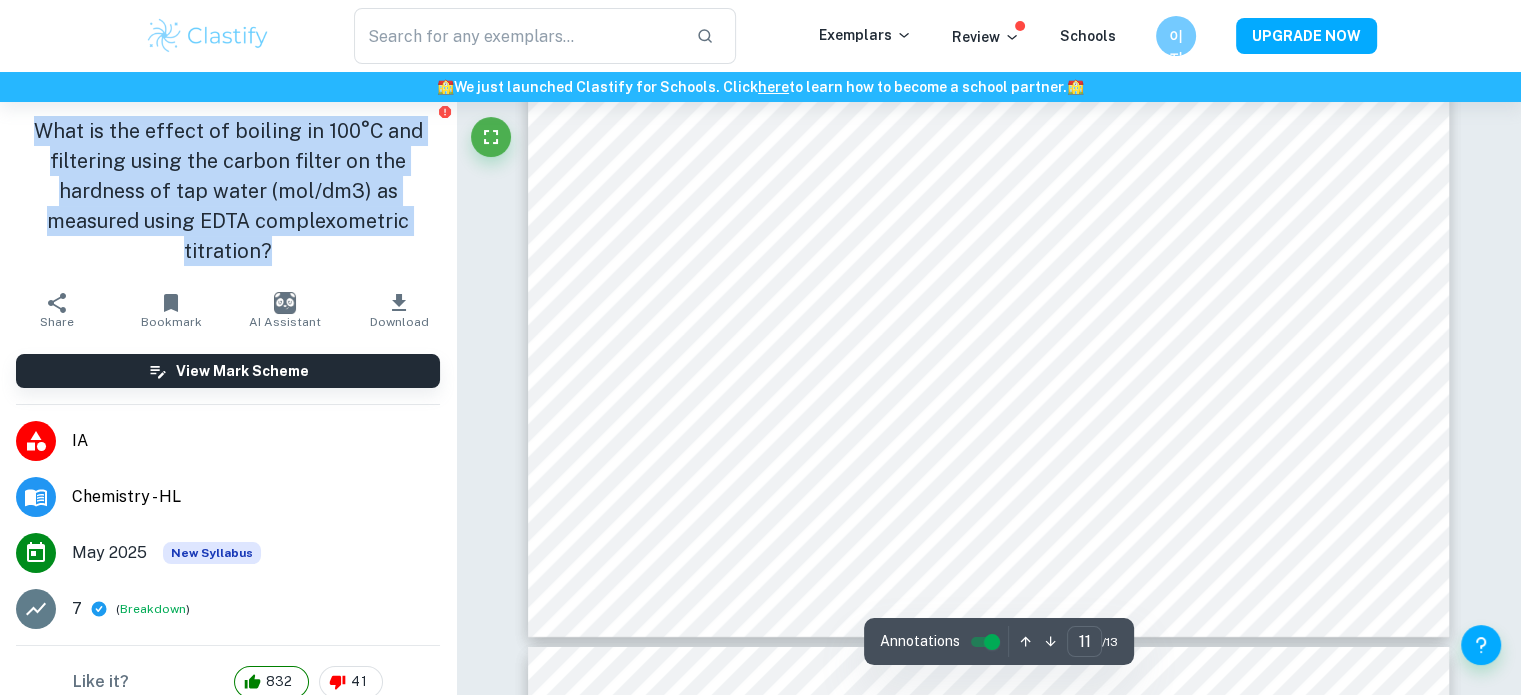 scroll, scrollTop: 14434, scrollLeft: 0, axis: vertical 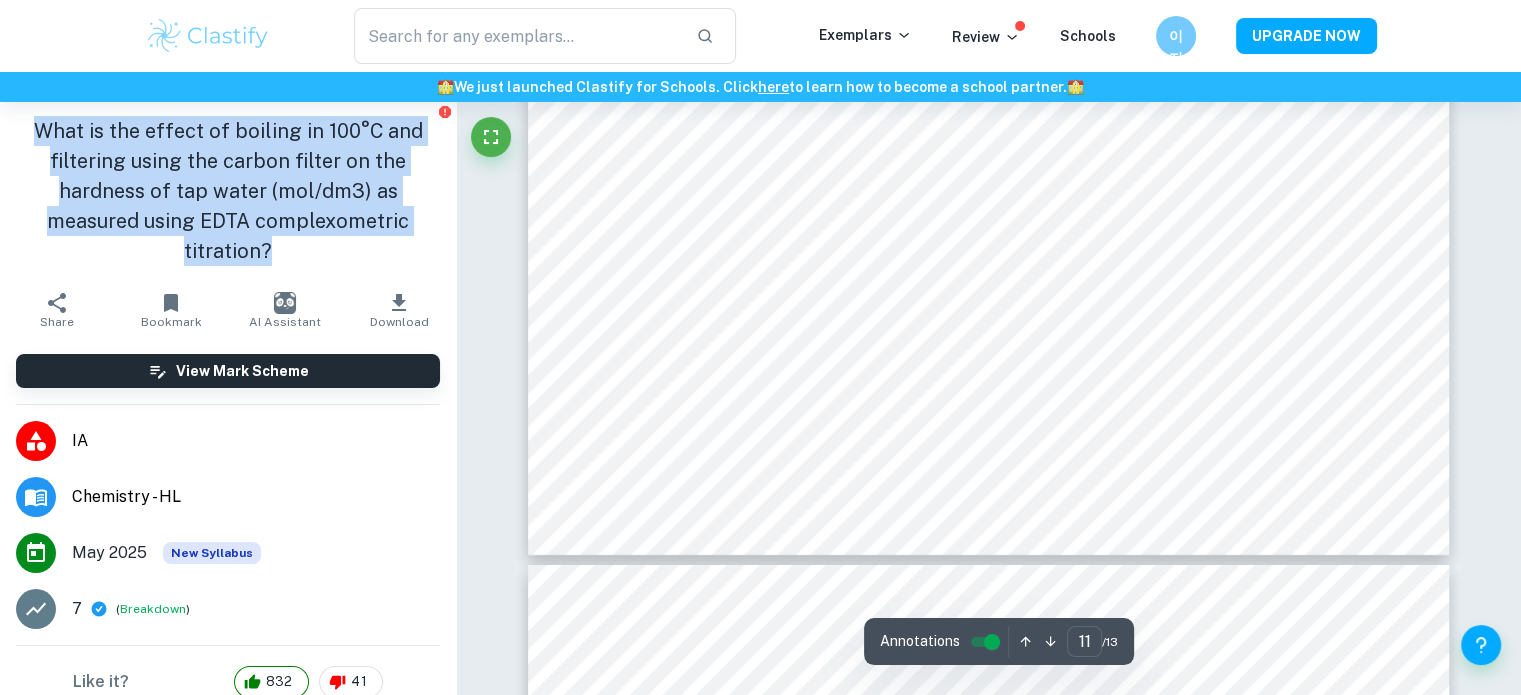 click on "What is the effect of boiling in 100°C and filtering using the carbon filter on the hardness of tap water (mol/dm3) as measured using EDTA complexometric titration?" at bounding box center [228, 191] 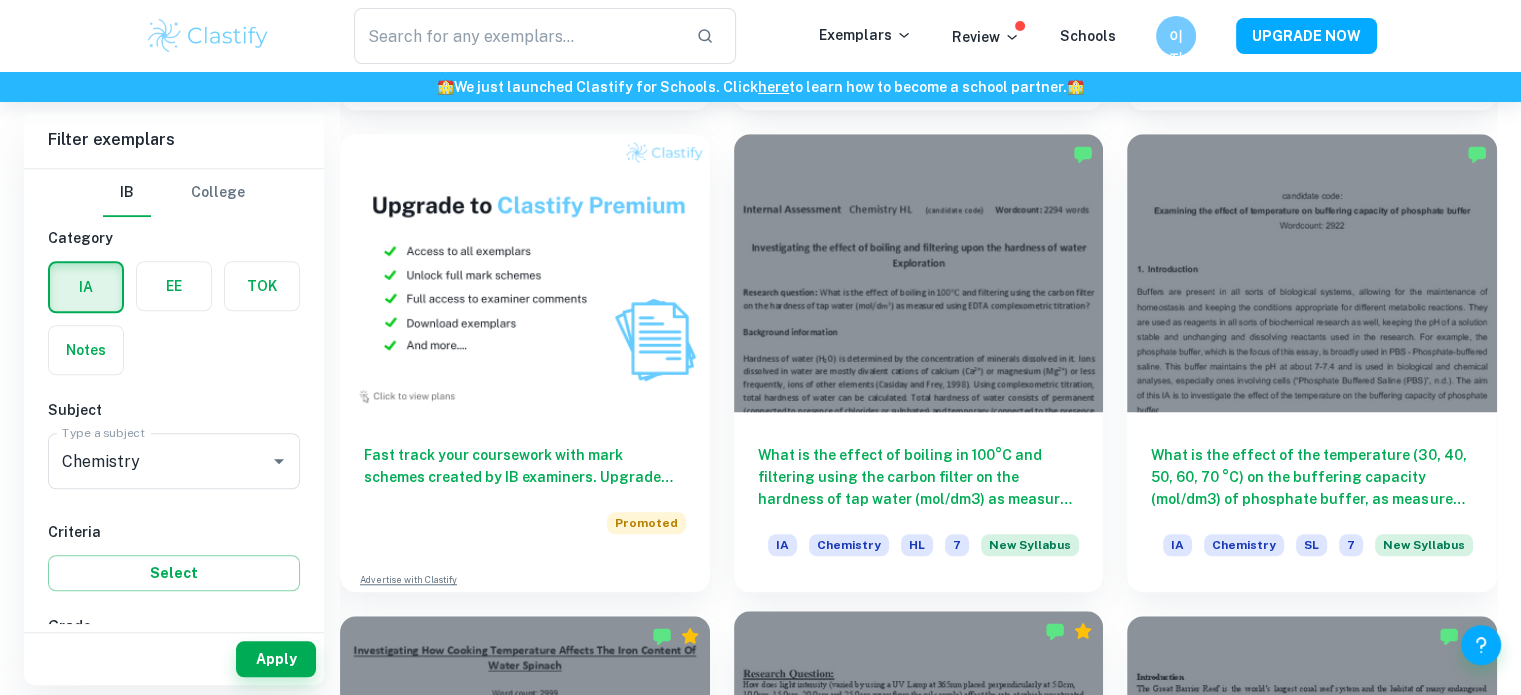 scroll, scrollTop: 1567, scrollLeft: 0, axis: vertical 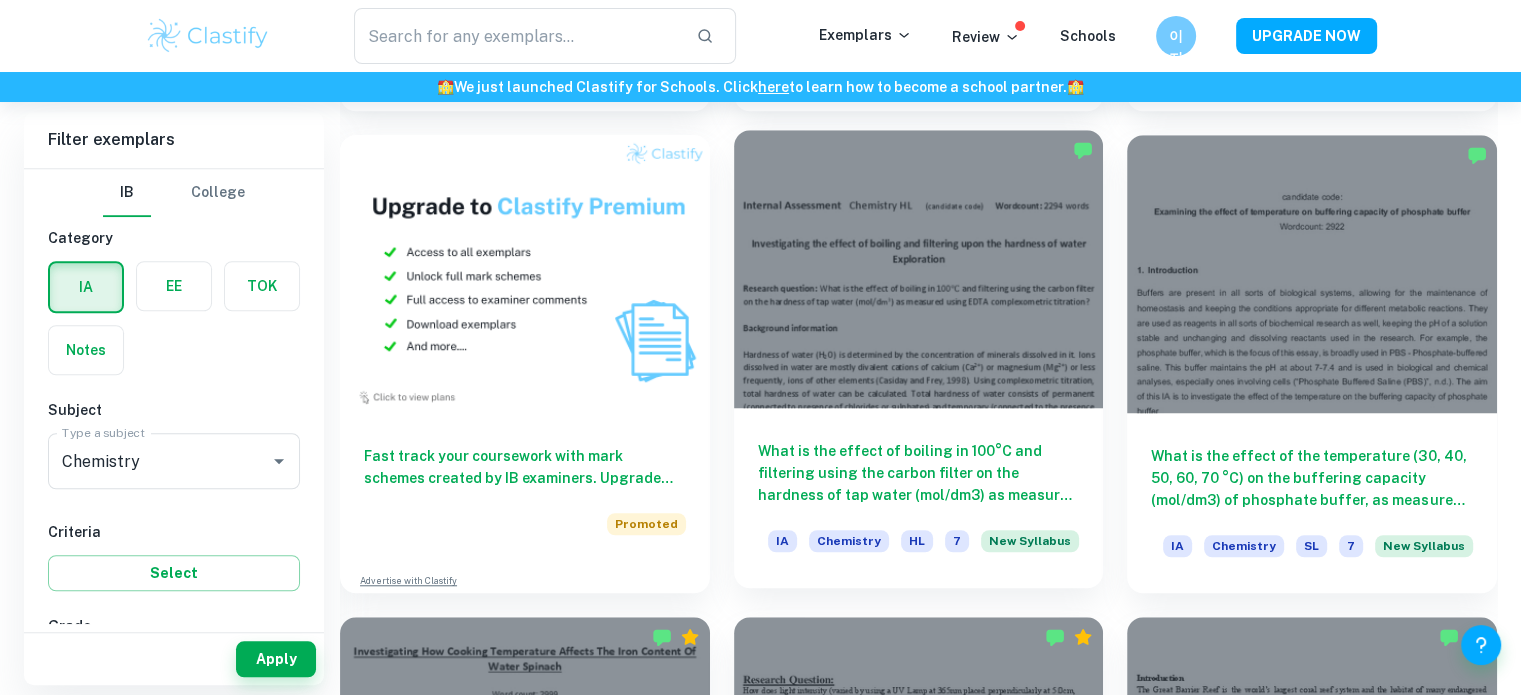 click on "What is the effect of boiling in 100°C and filtering using the carbon filter on the hardness of tap water (mol/dm3) as measured using EDTA complexometric titration?" at bounding box center (919, 473) 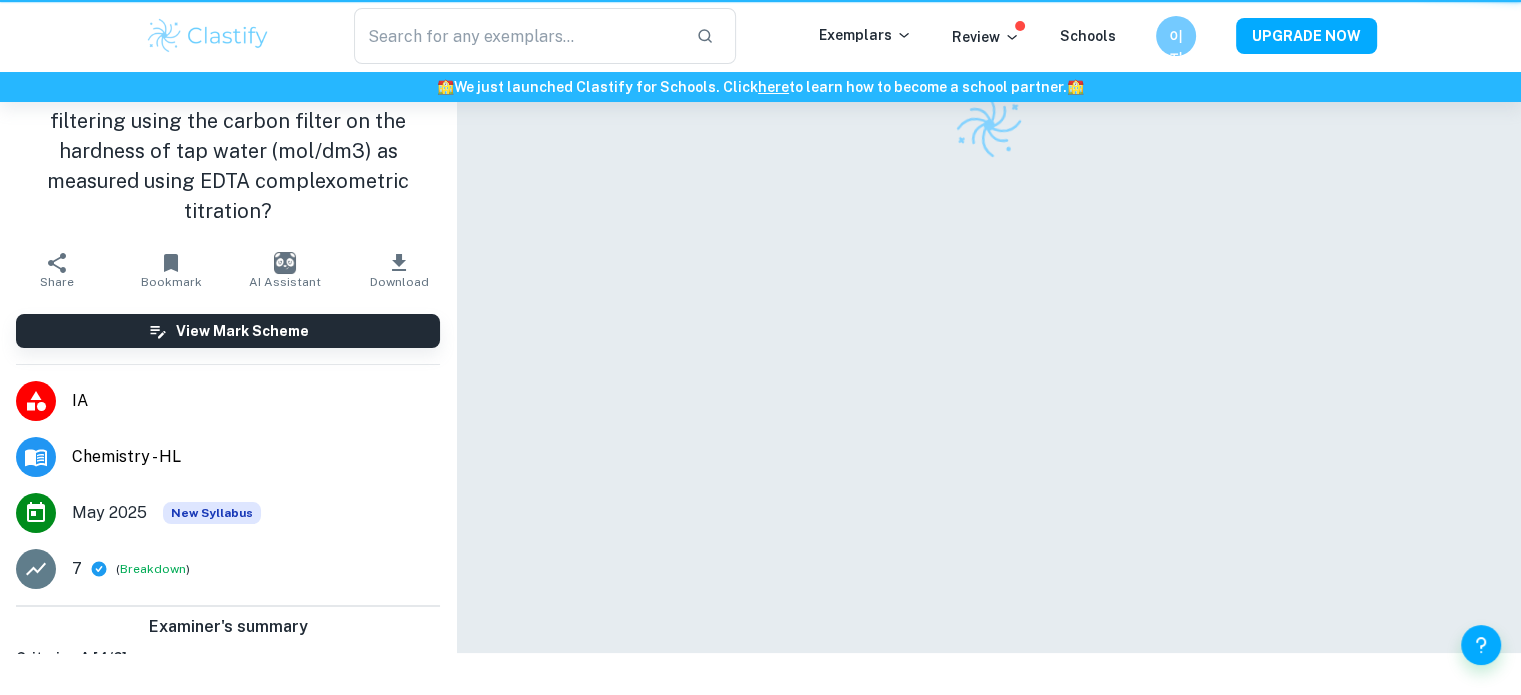 scroll, scrollTop: 0, scrollLeft: 0, axis: both 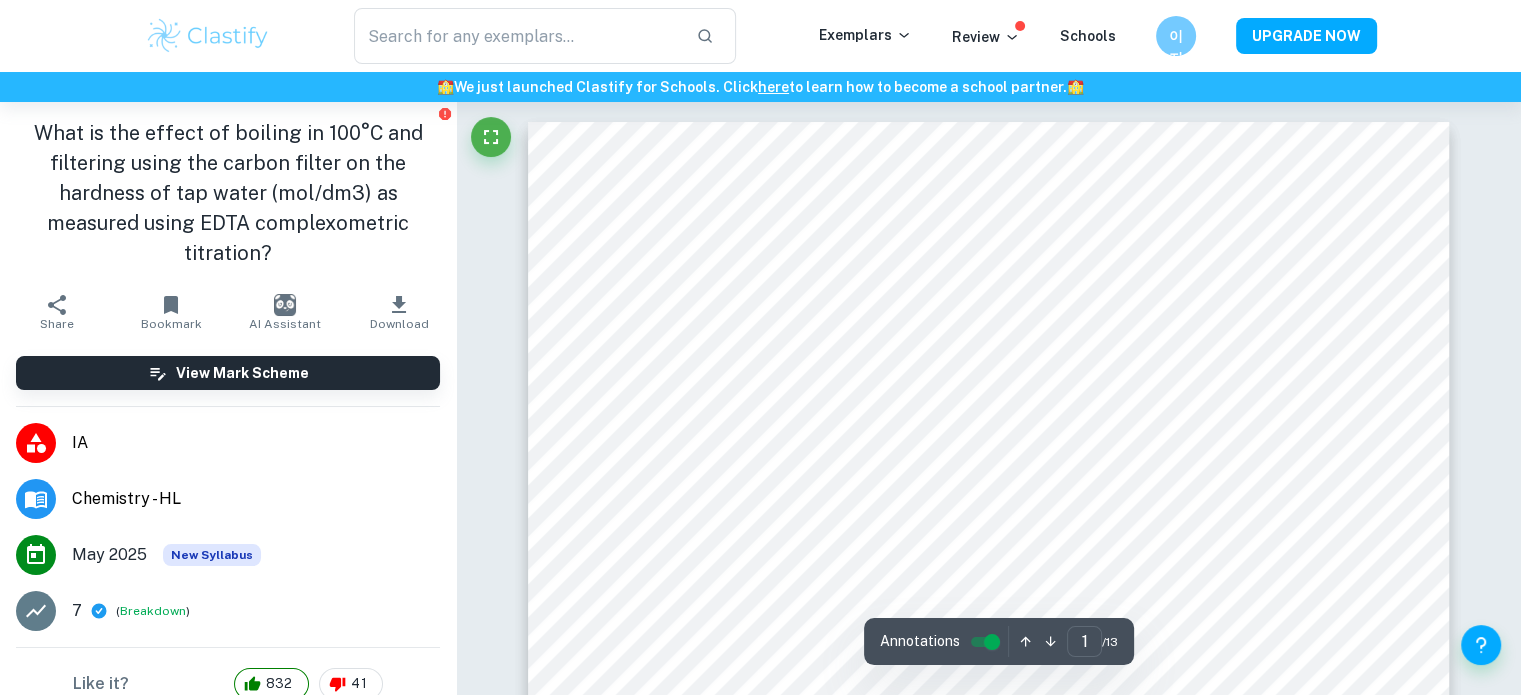 click on "What is the effect of boiling in 100°C and filtering using the carbon filter on the hardness of tap water (mol/dm3) as measured using EDTA complexometric titration?" at bounding box center [228, 193] 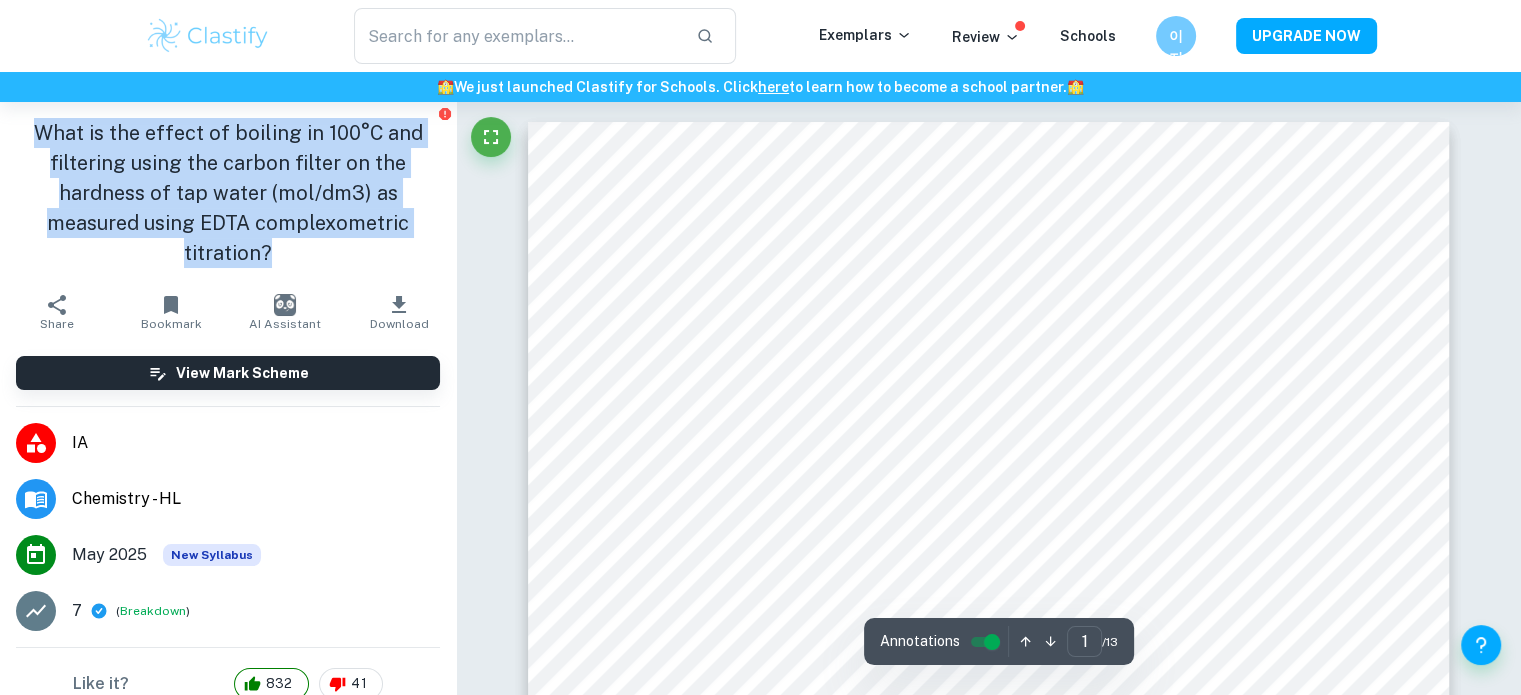 drag, startPoint x: 28, startPoint y: 127, endPoint x: 325, endPoint y: 254, distance: 323.01395 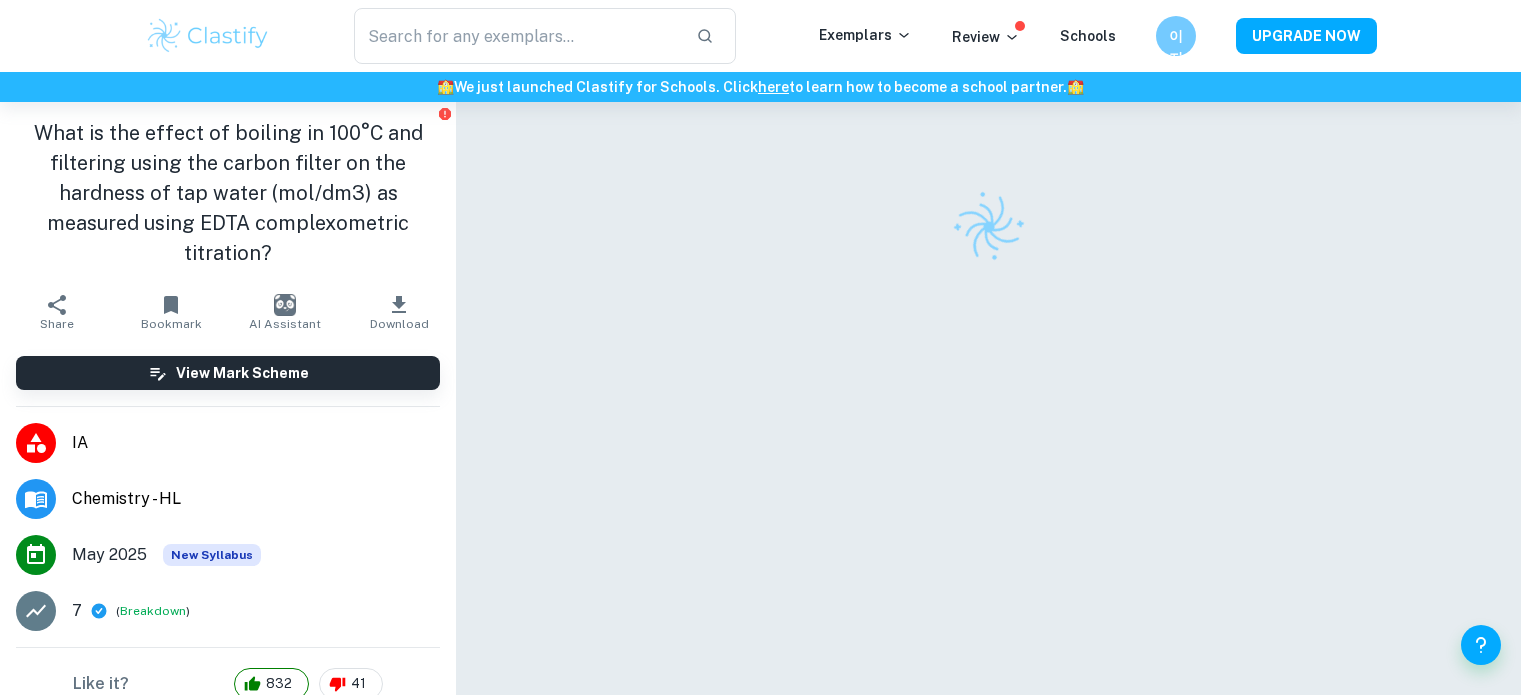 scroll, scrollTop: 0, scrollLeft: 0, axis: both 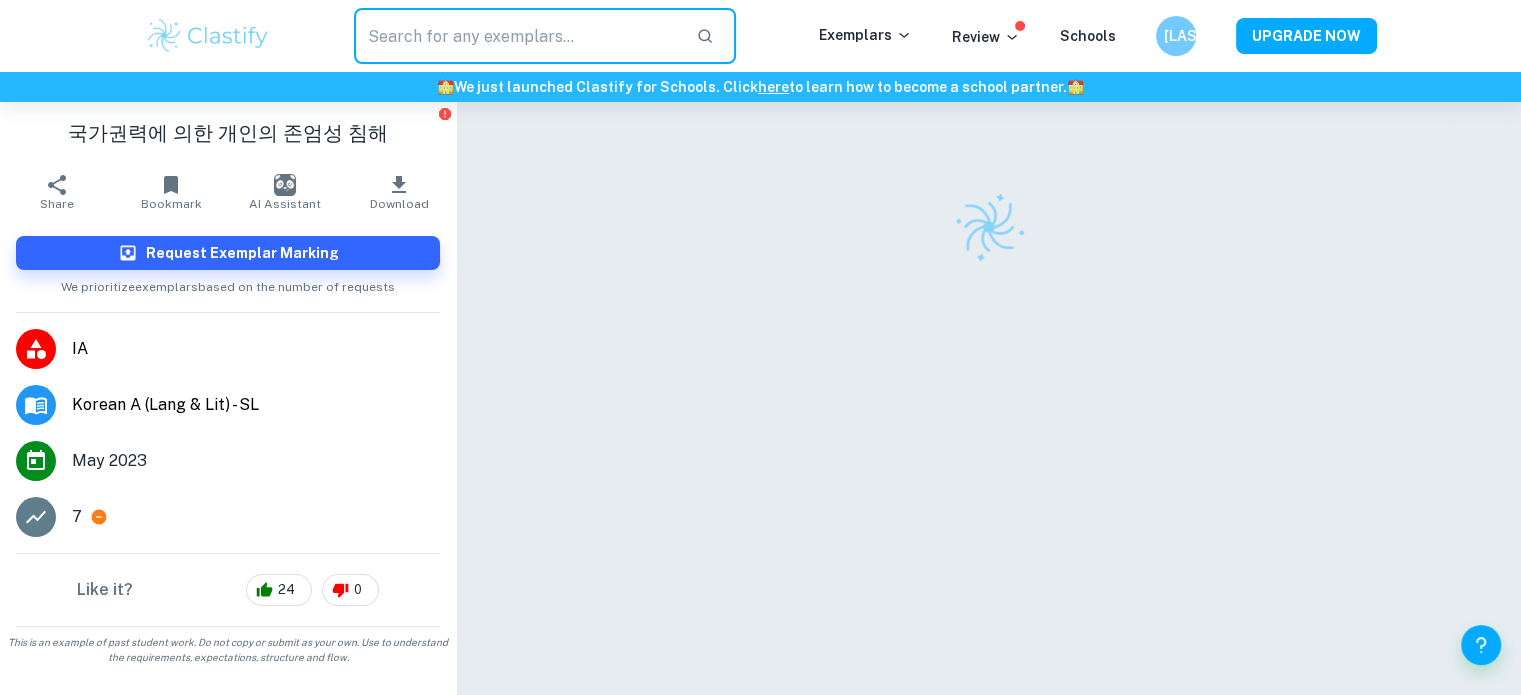 click at bounding box center [517, 36] 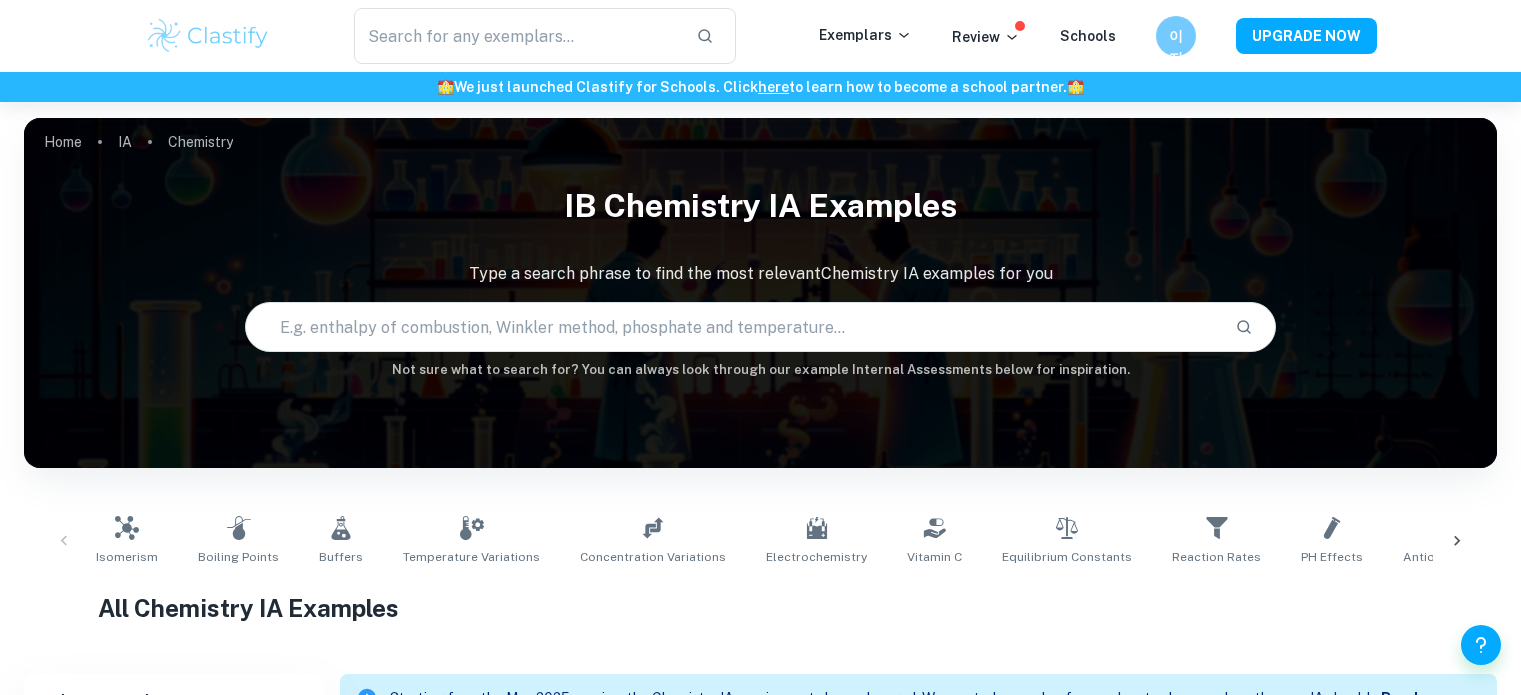 scroll, scrollTop: 0, scrollLeft: 0, axis: both 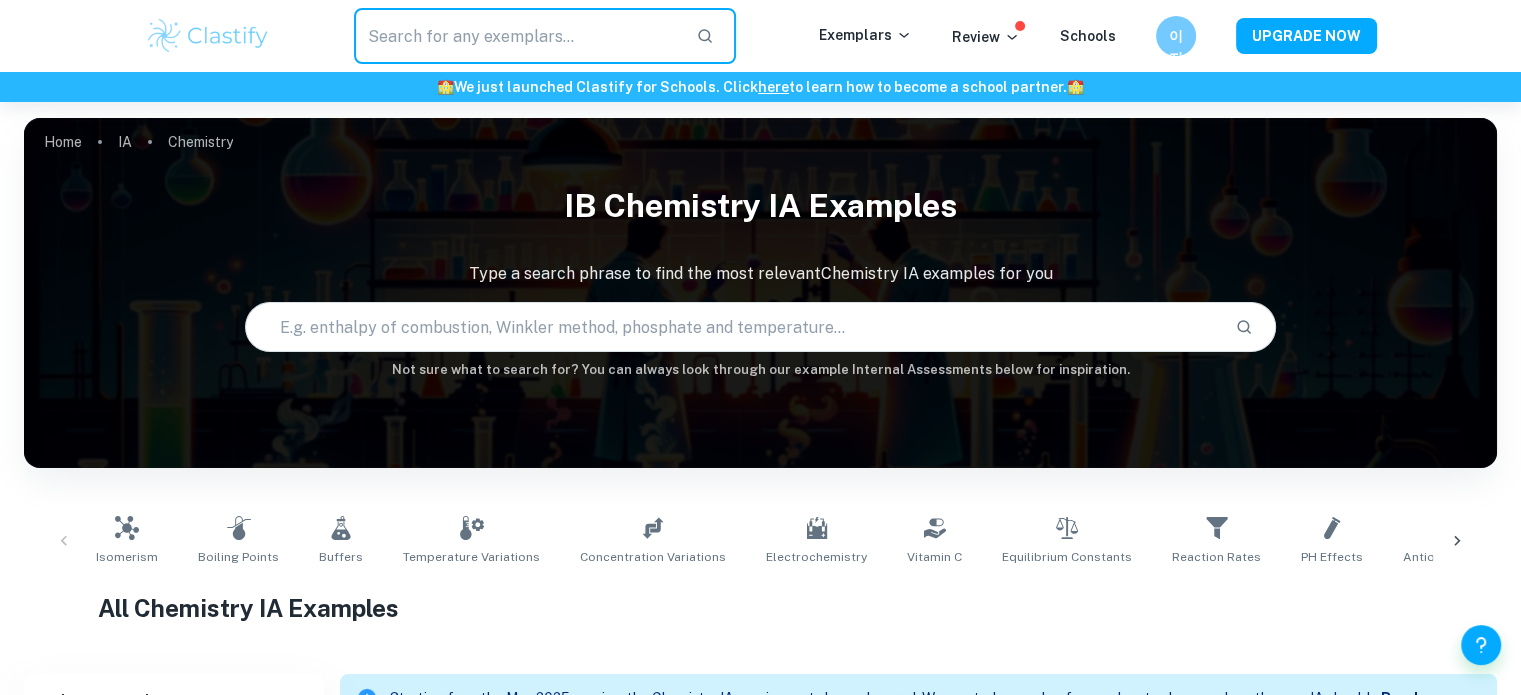 click at bounding box center [517, 36] 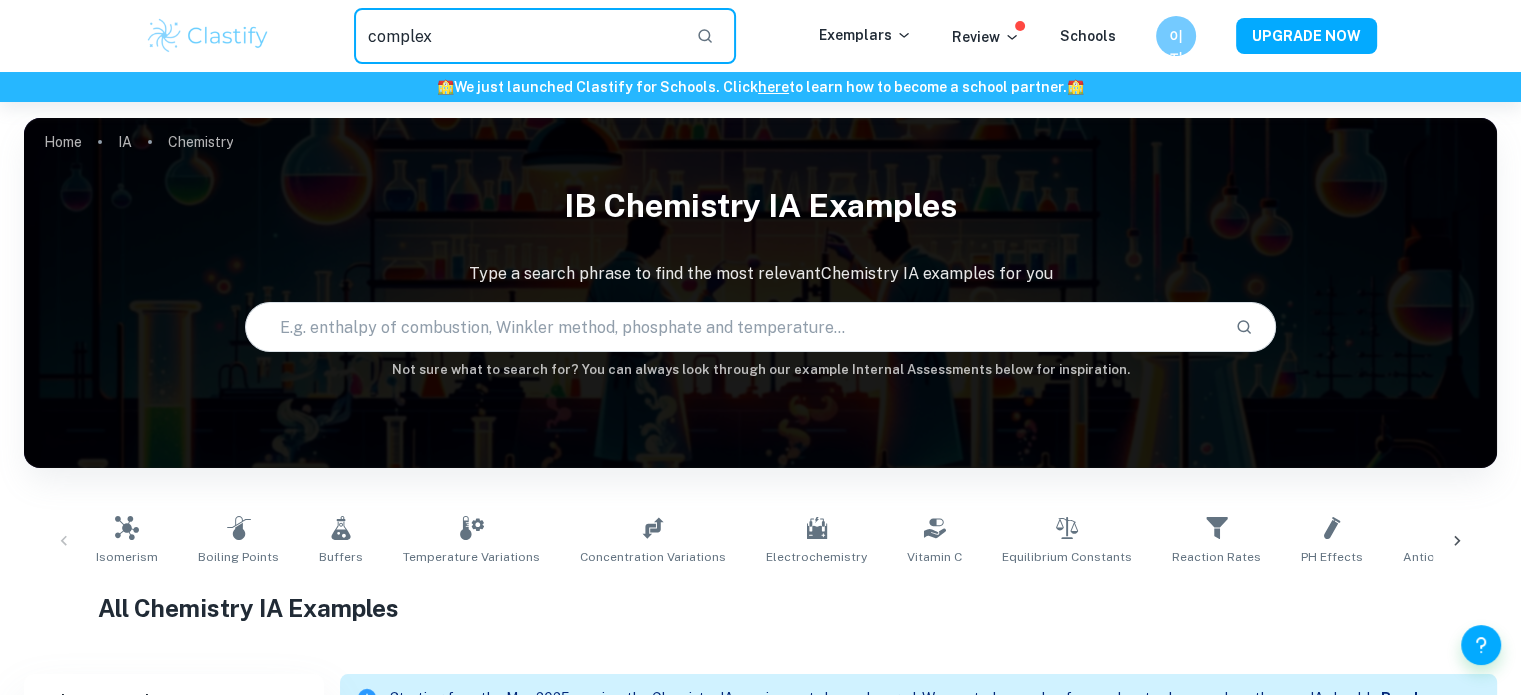 click on "complex" at bounding box center [517, 36] 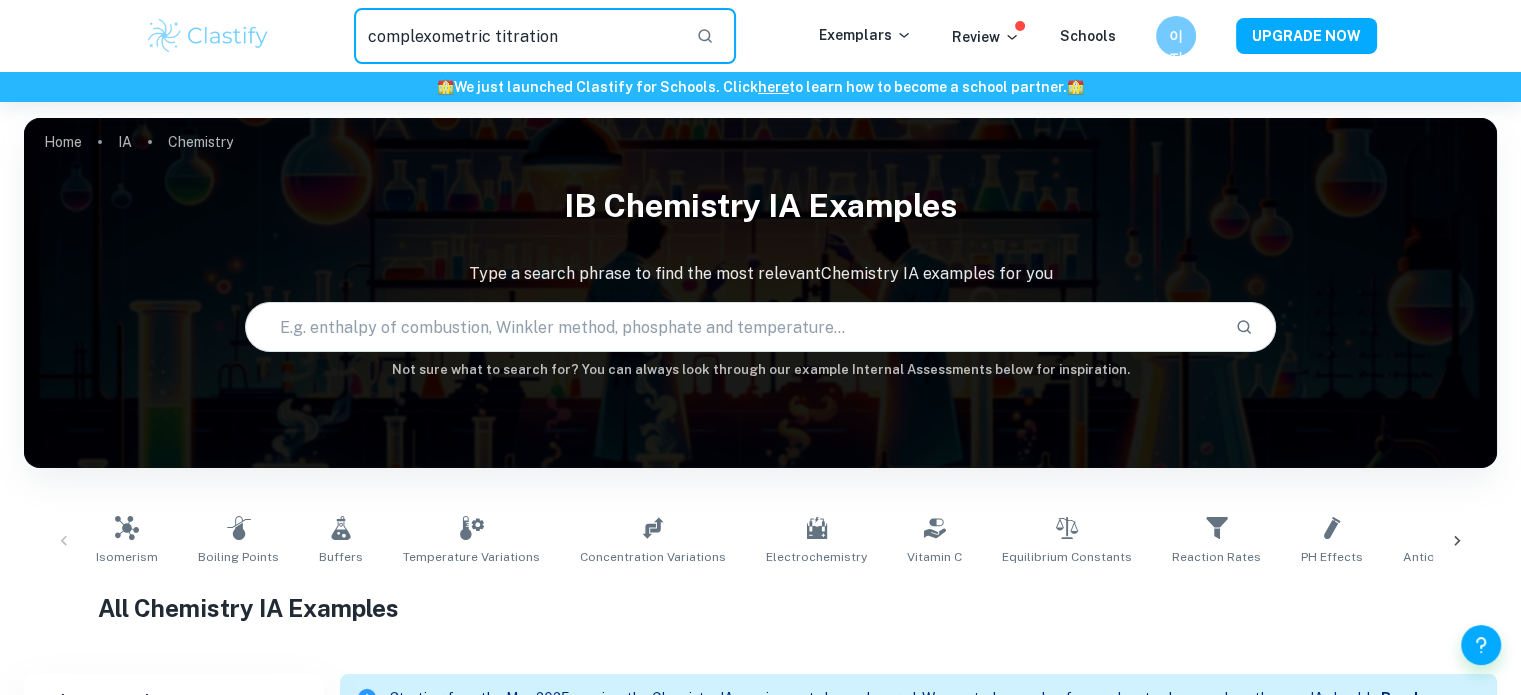 type on "complexometric titration" 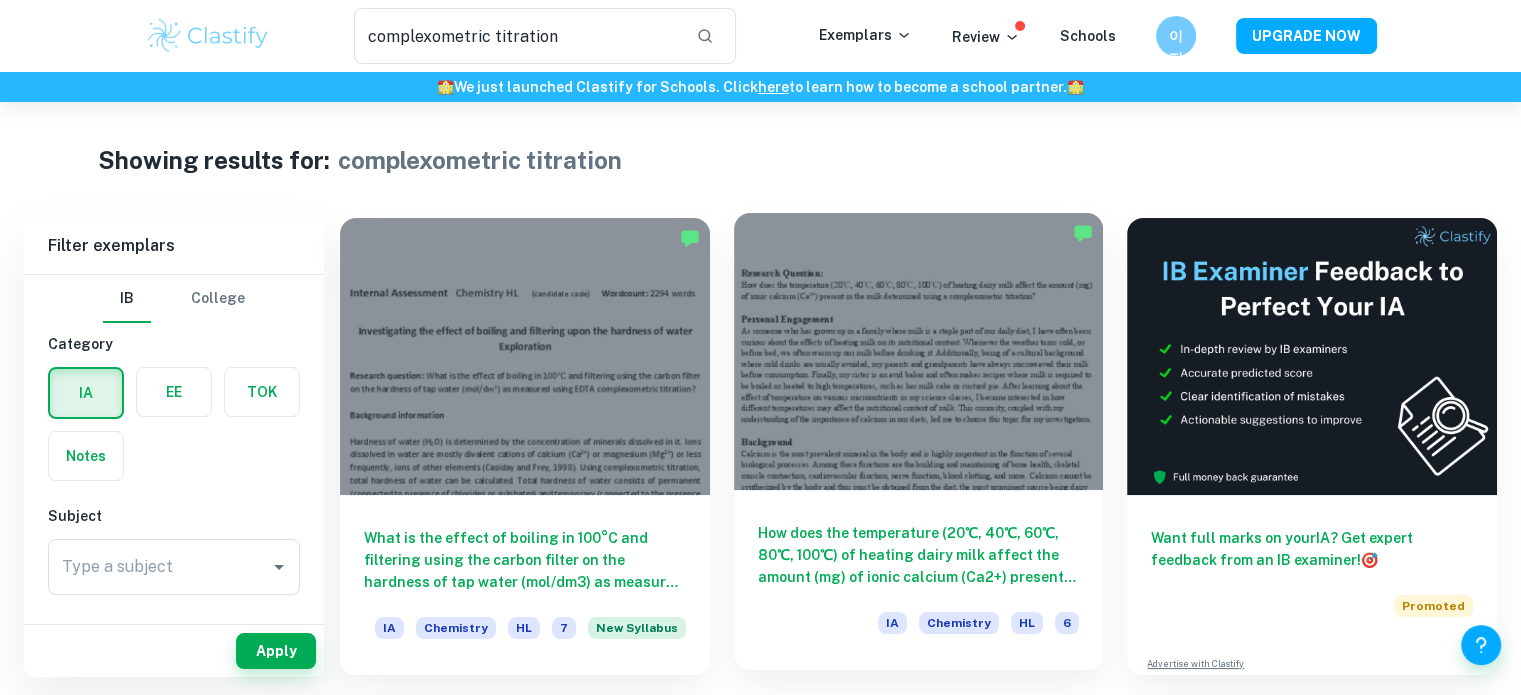 click at bounding box center (919, 351) 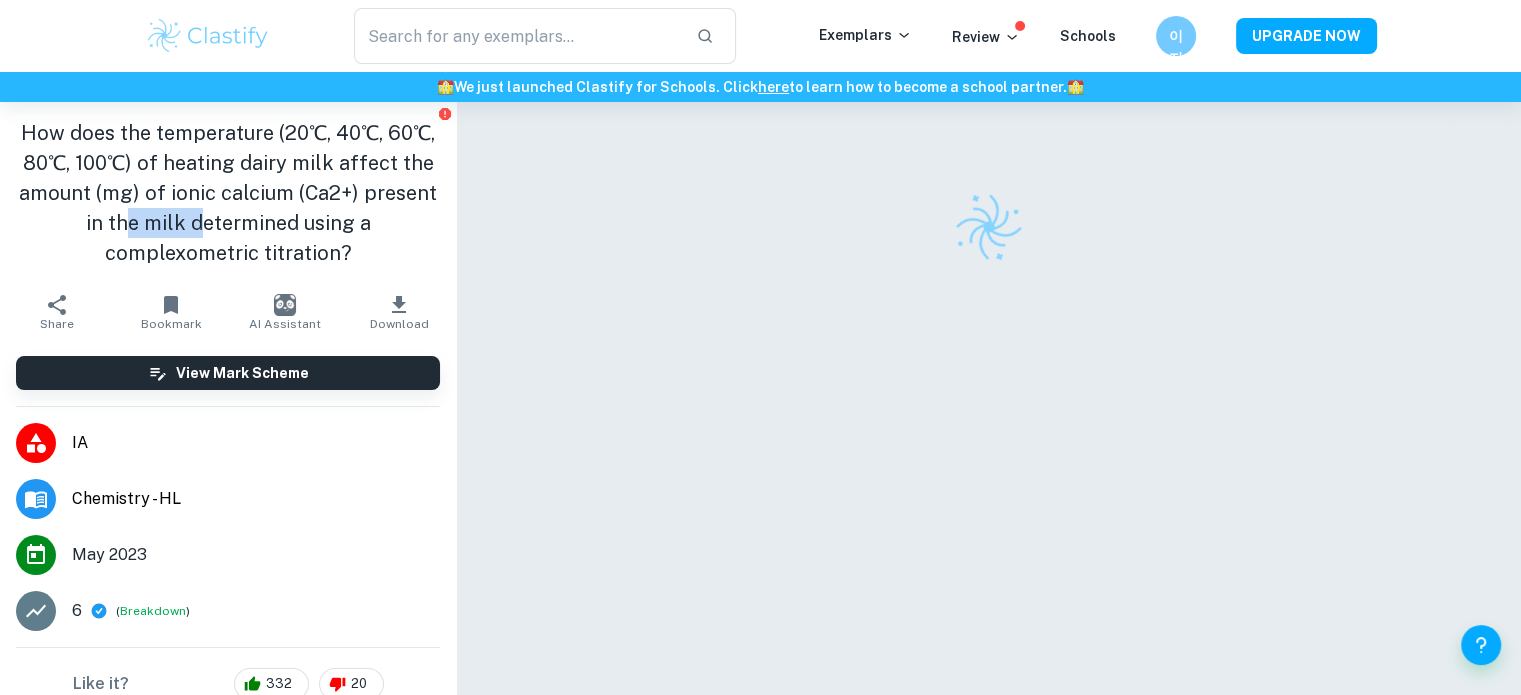 drag, startPoint x: 205, startPoint y: 212, endPoint x: 298, endPoint y: 238, distance: 96.56604 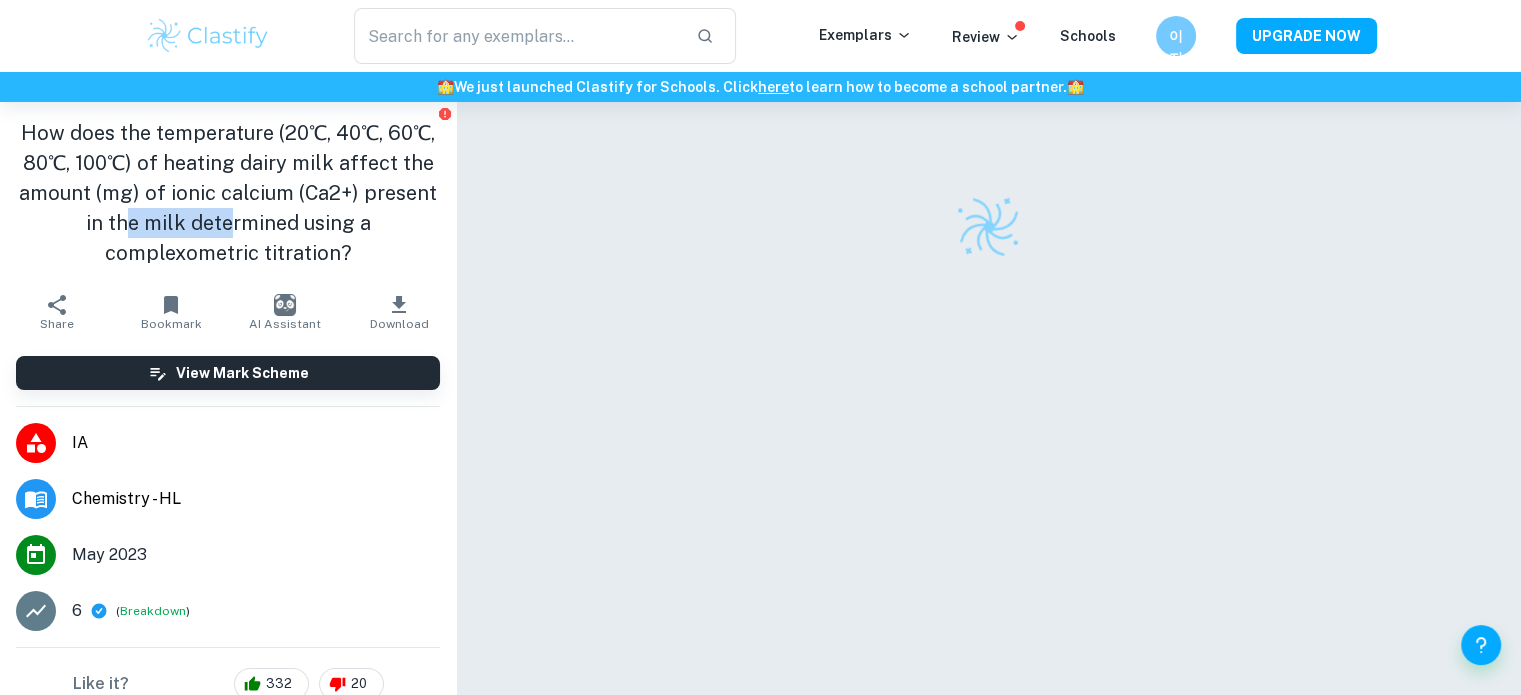 click on "How does the temperature (20℃, 40℃, 60℃, 80℃, 100℃) of heating dairy milk affect the amount (mg) of ionic calcium (Ca2+) present in the milk determined using a complexometric titration?" at bounding box center (228, 193) 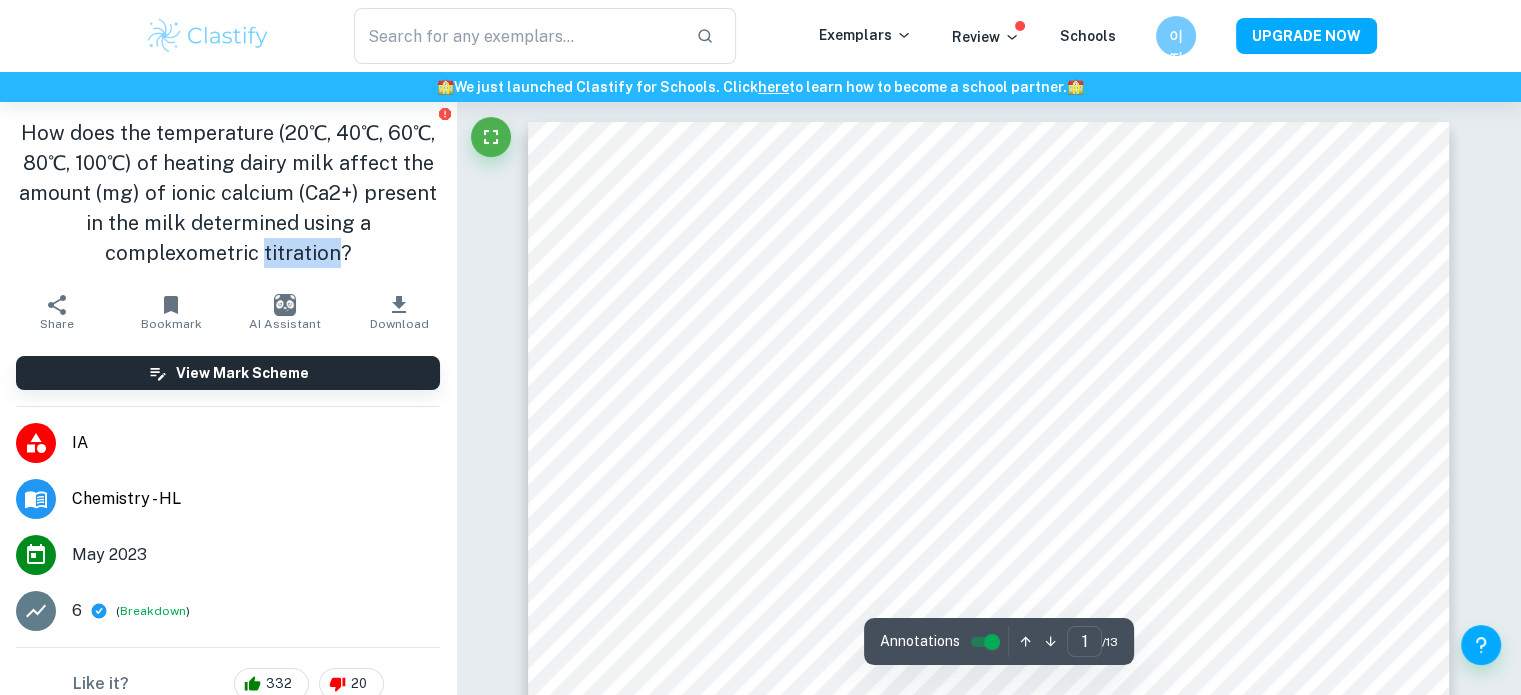 drag, startPoint x: 298, startPoint y: 238, endPoint x: 344, endPoint y: 239, distance: 46.010868 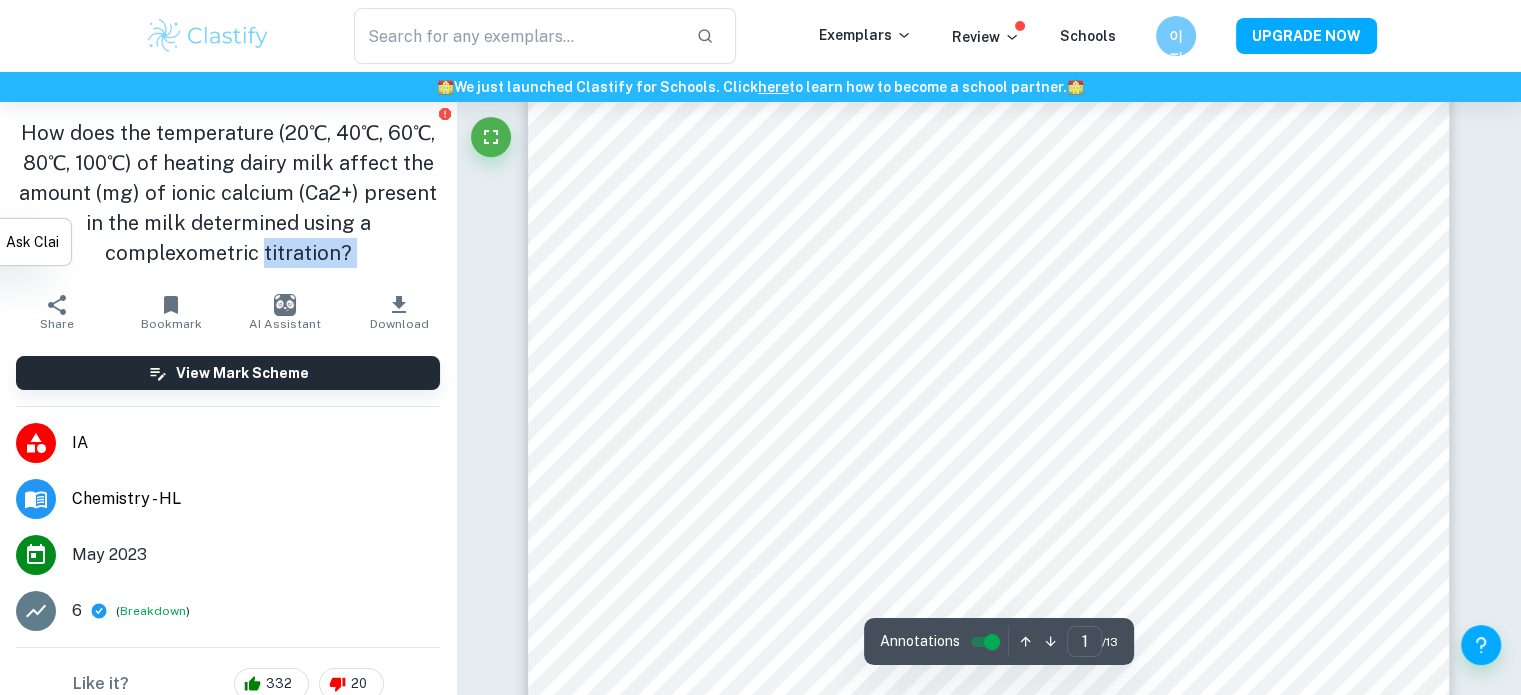 scroll, scrollTop: 196, scrollLeft: 0, axis: vertical 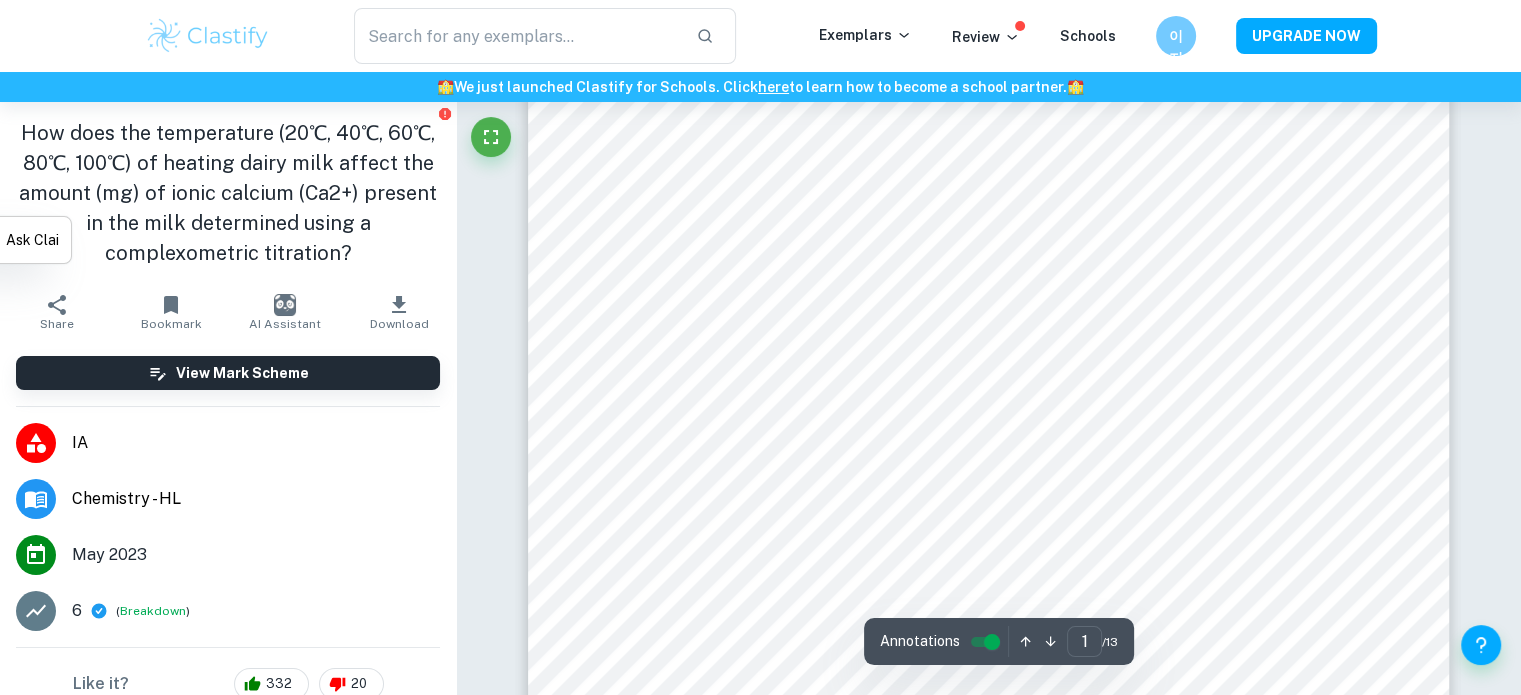 click on "How does the temperature (20℃, 40℃, 60℃, 80℃, 100℃) of heating dairy milk affect the amount (mg) of ionic calcium (Ca2+) present in the milk determined using a complexometric titration?" at bounding box center [228, 193] 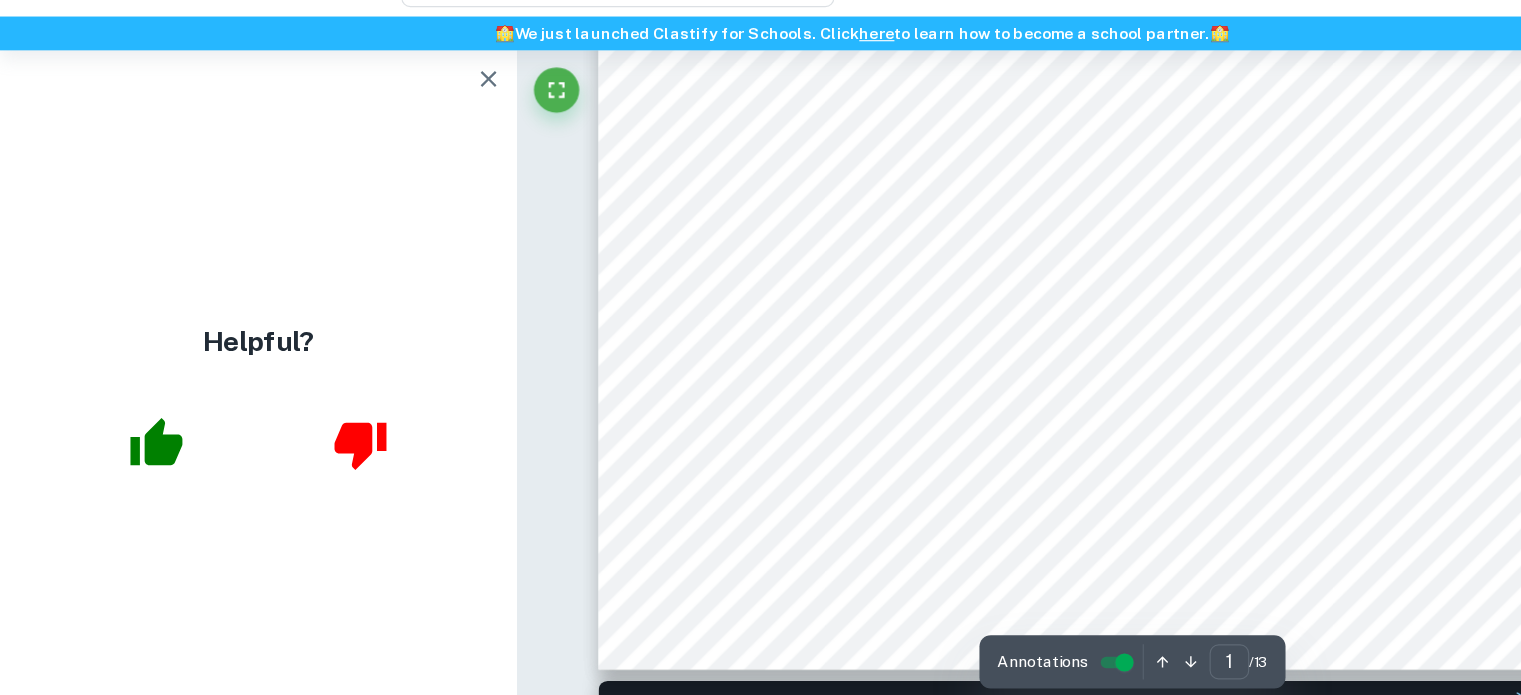 scroll, scrollTop: 666, scrollLeft: 0, axis: vertical 